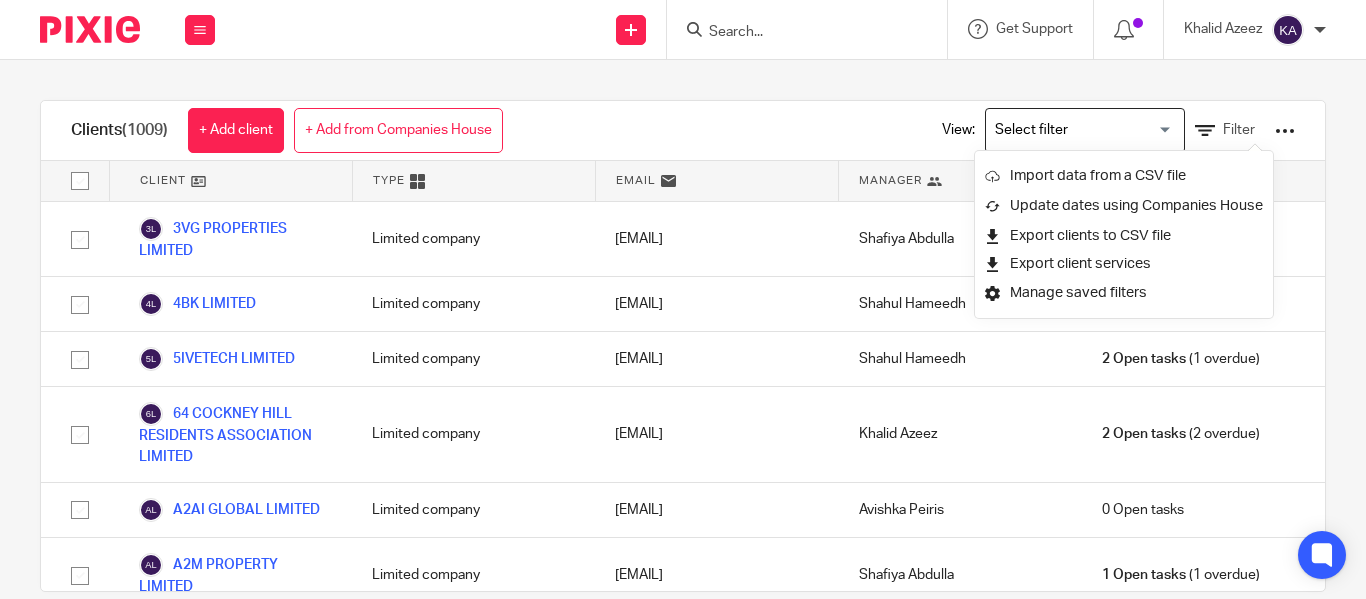scroll, scrollTop: 0, scrollLeft: 0, axis: both 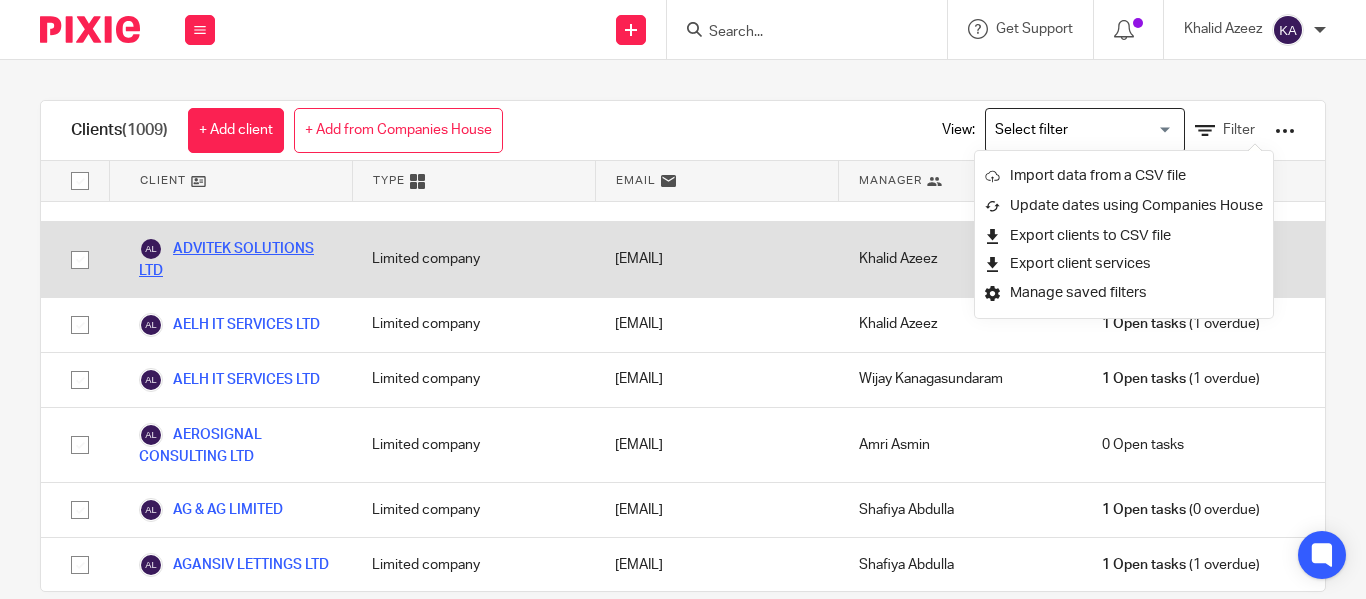 click on "ADVITEK SOLUTIONS LTD" at bounding box center (235, 259) 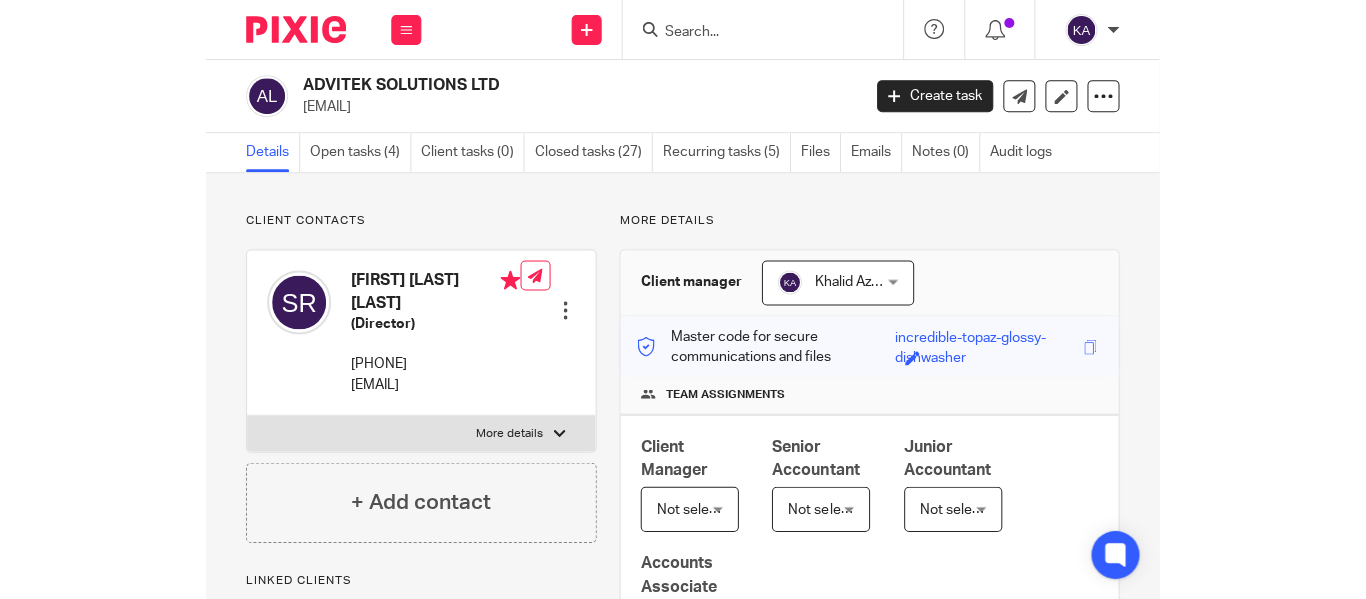 scroll, scrollTop: 0, scrollLeft: 0, axis: both 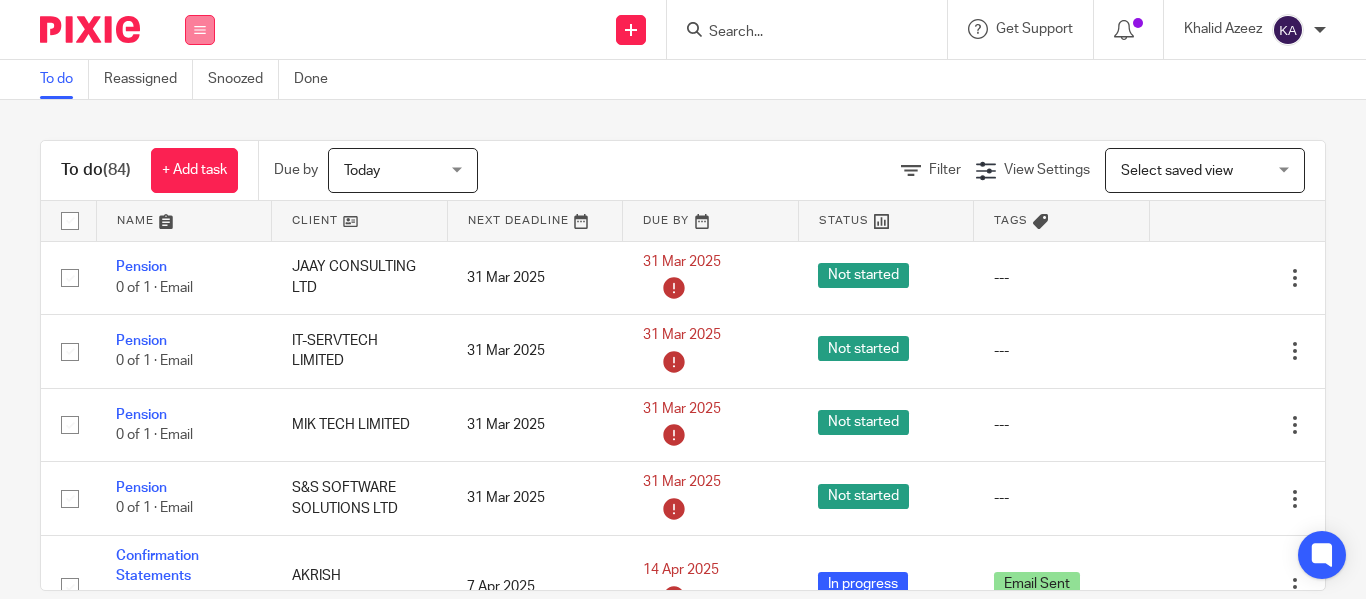 click at bounding box center (200, 30) 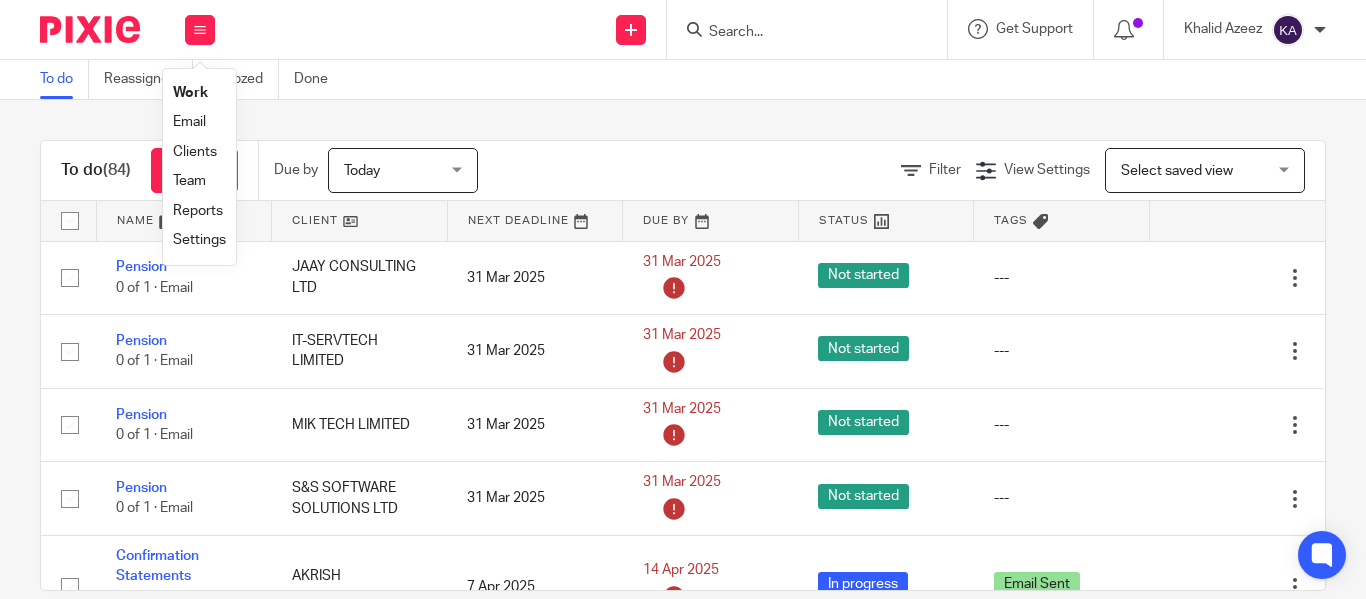 click on "Clients" at bounding box center [195, 152] 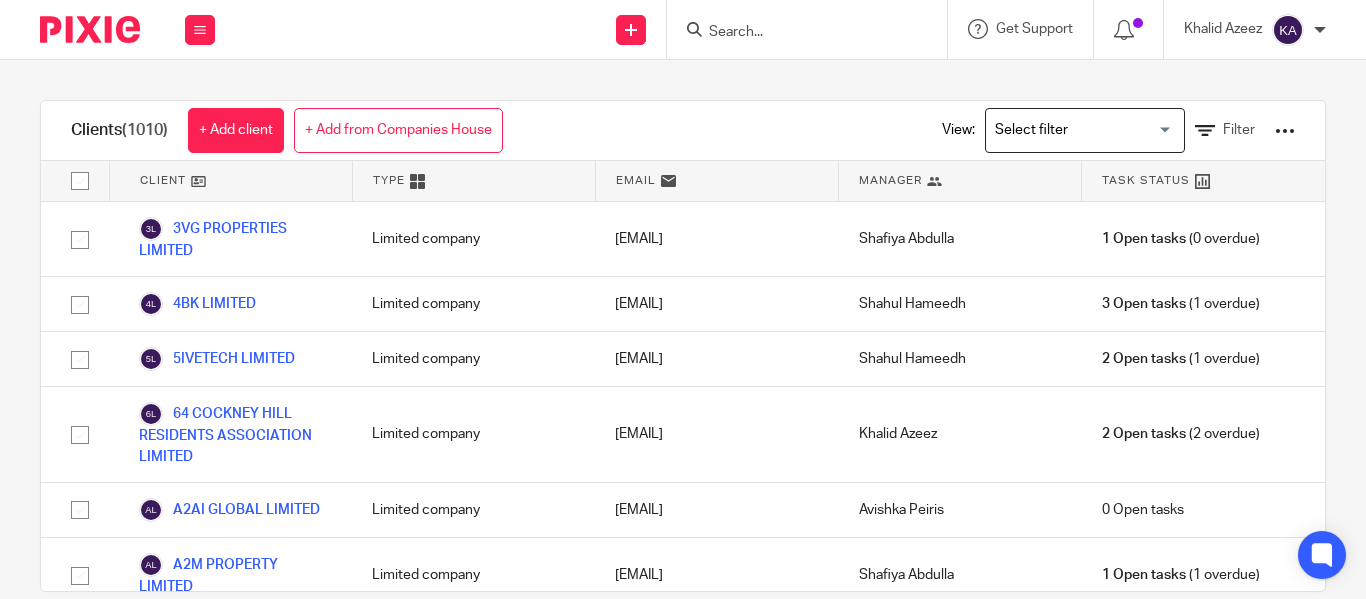 scroll, scrollTop: 0, scrollLeft: 0, axis: both 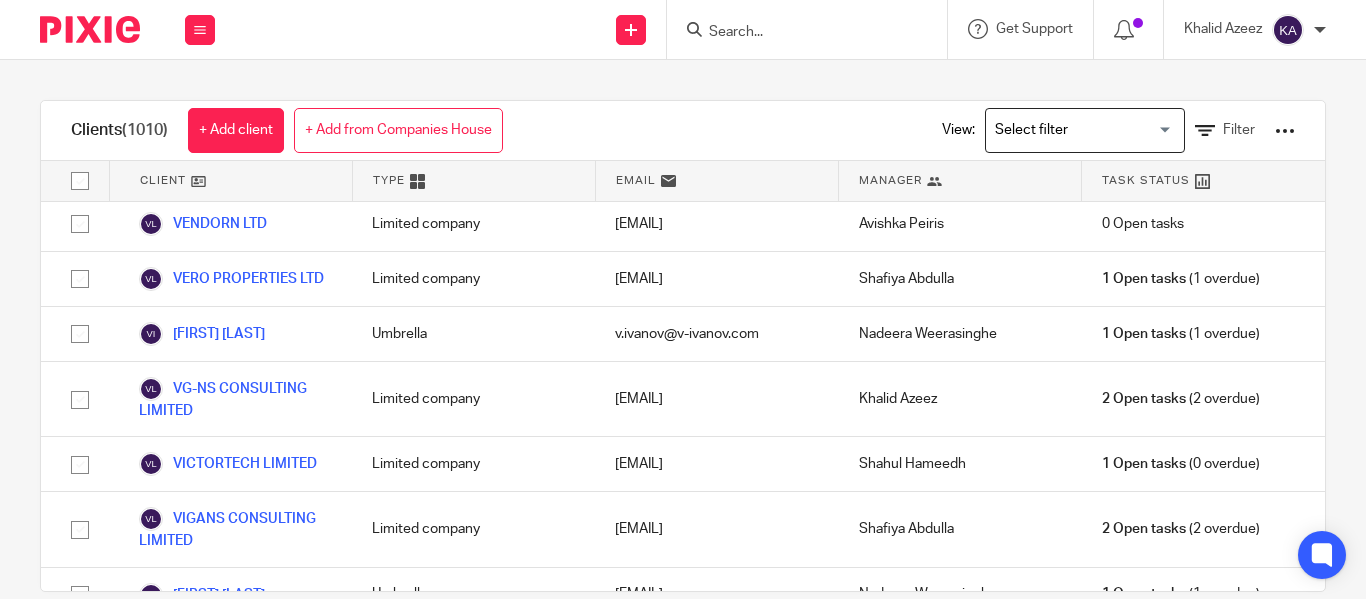 click on "TN88 COMPANY LTD" at bounding box center (223, -1963) 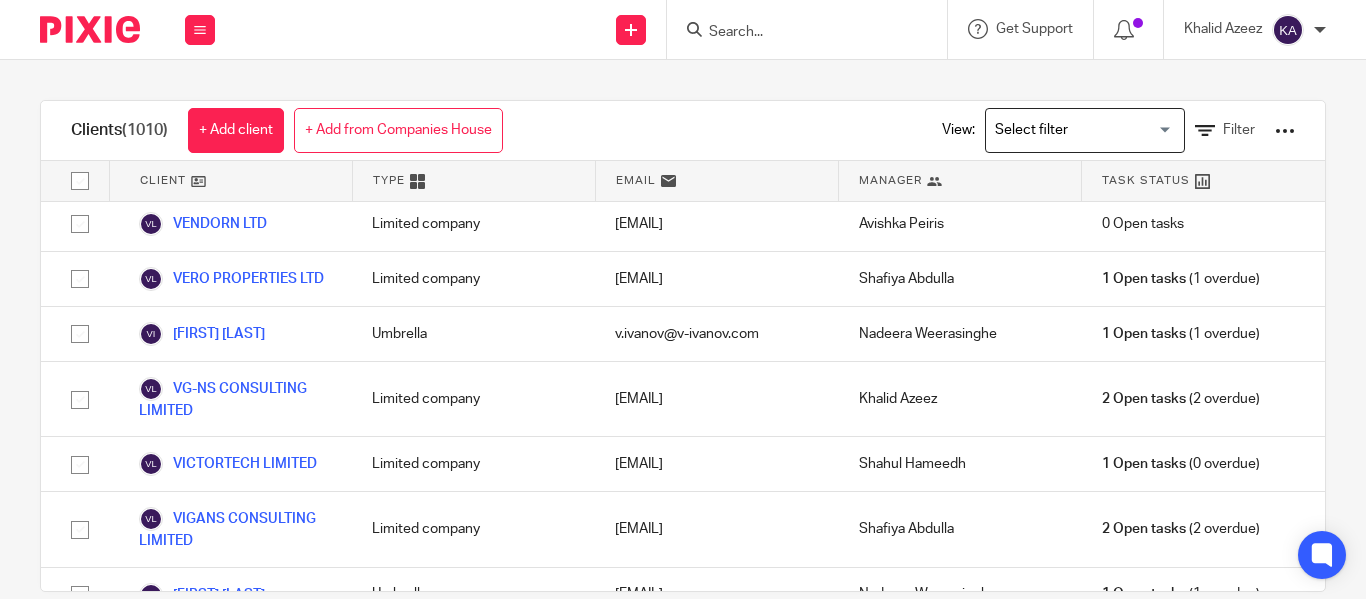 scroll, scrollTop: 1899, scrollLeft: 0, axis: vertical 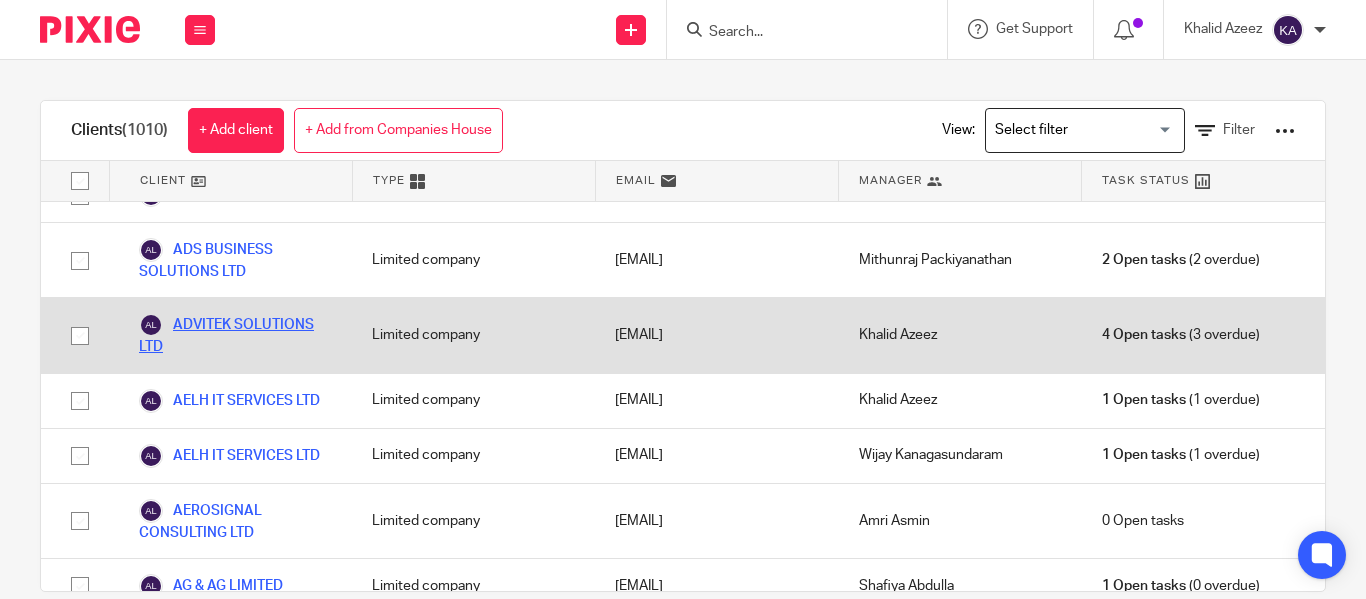click on "ADVITEK SOLUTIONS LTD" at bounding box center [235, 335] 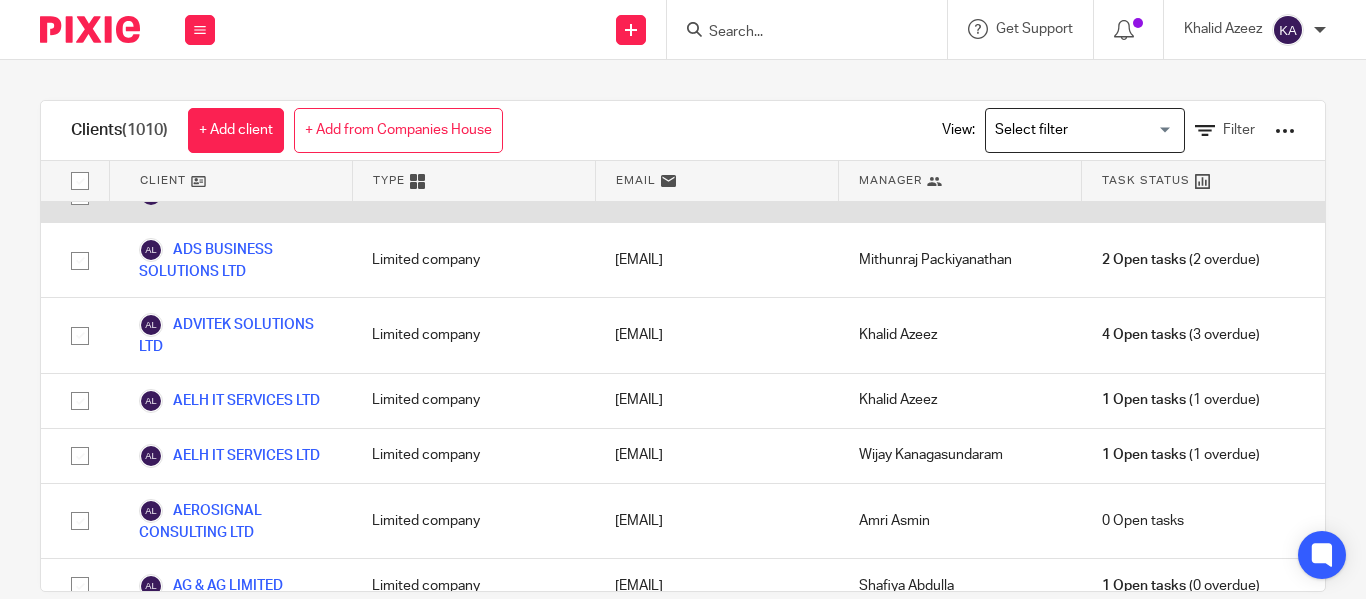 scroll, scrollTop: 49124, scrollLeft: 0, axis: vertical 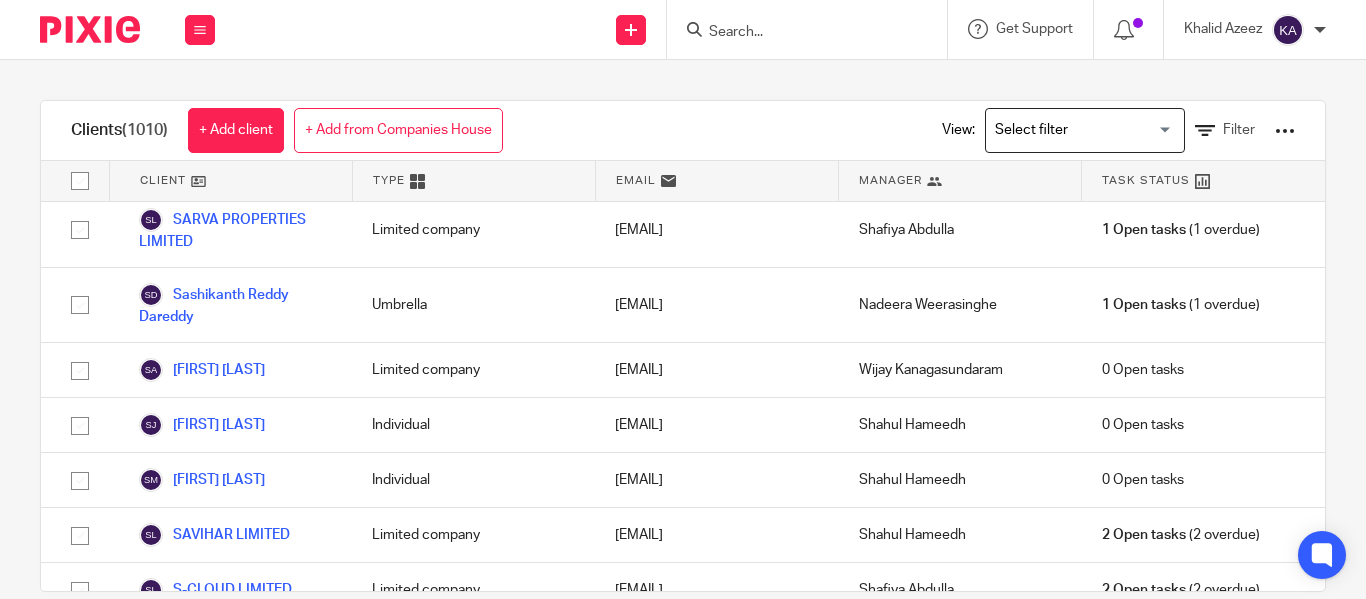 click on "SAAS SOLUTIONS LTD" at bounding box center (230, -1446) 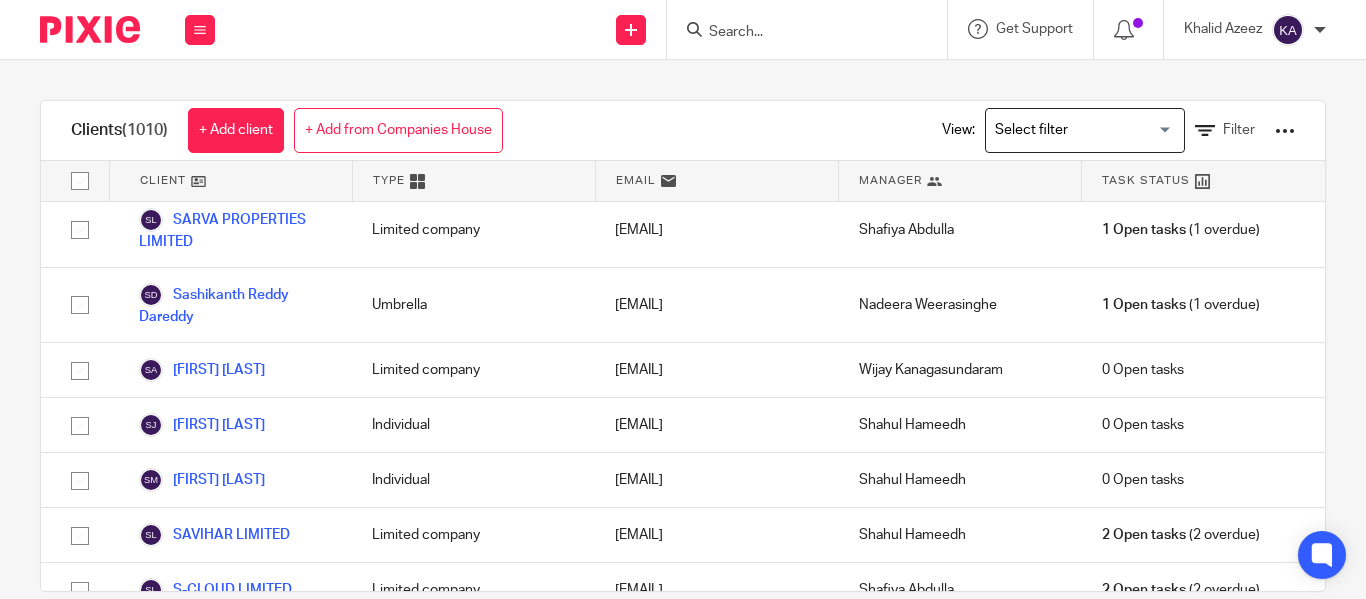scroll, scrollTop: 24355, scrollLeft: 0, axis: vertical 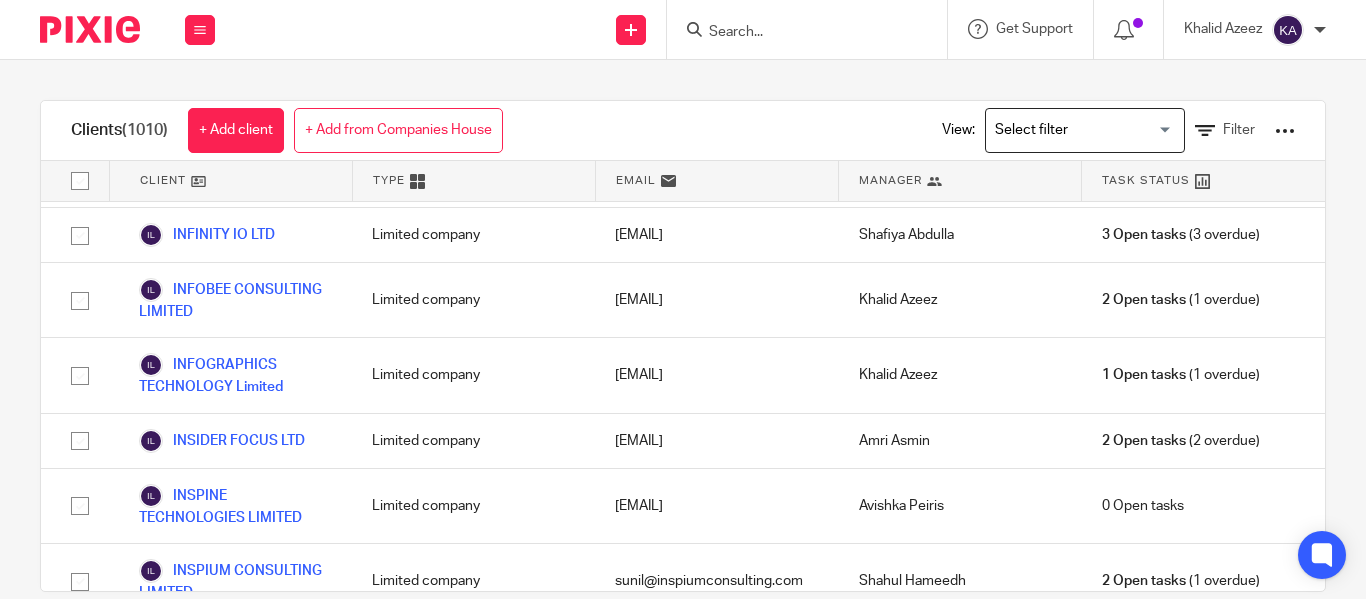click on "IBETECH LTD" at bounding box center [198, -471] 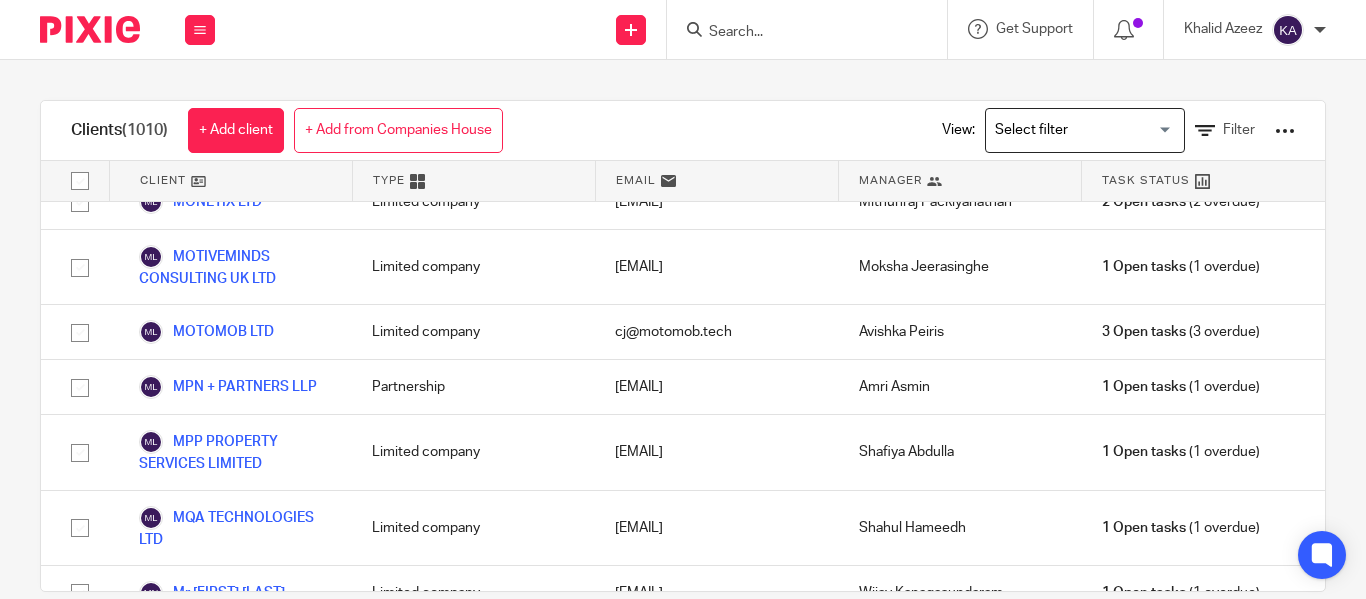 click on "METHAYA LIMITED" at bounding box center [216, -956] 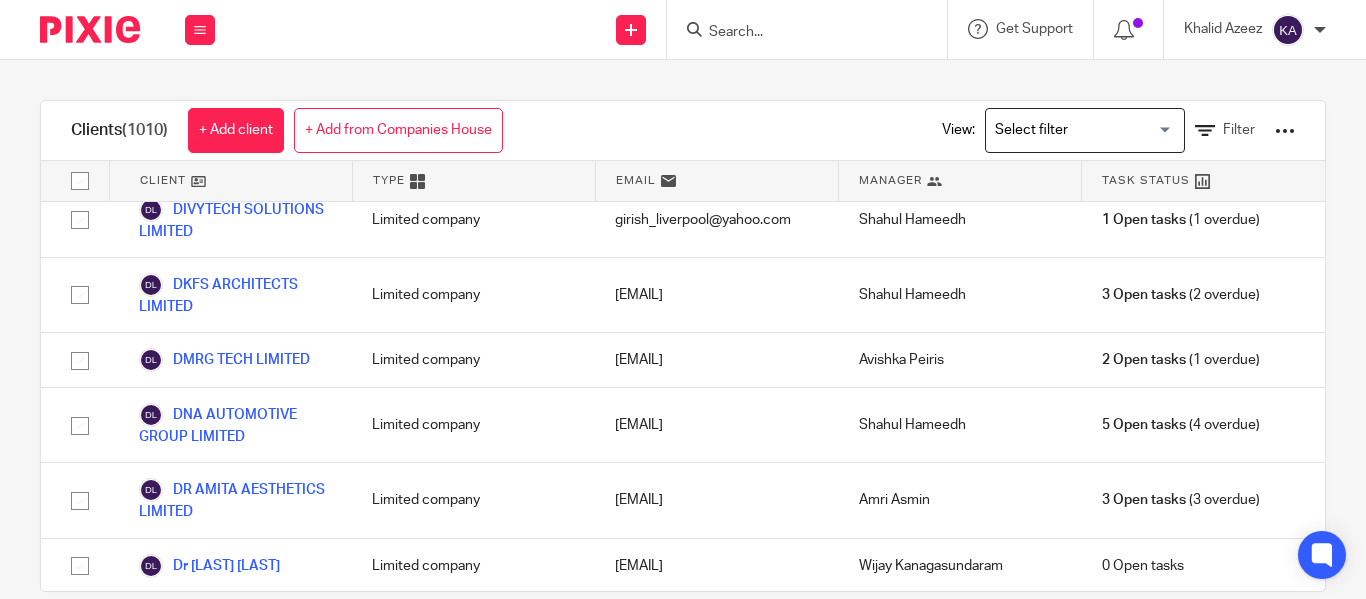 click on "DIGITAL COMMERCE SERVICES LTD" at bounding box center [235, -247] 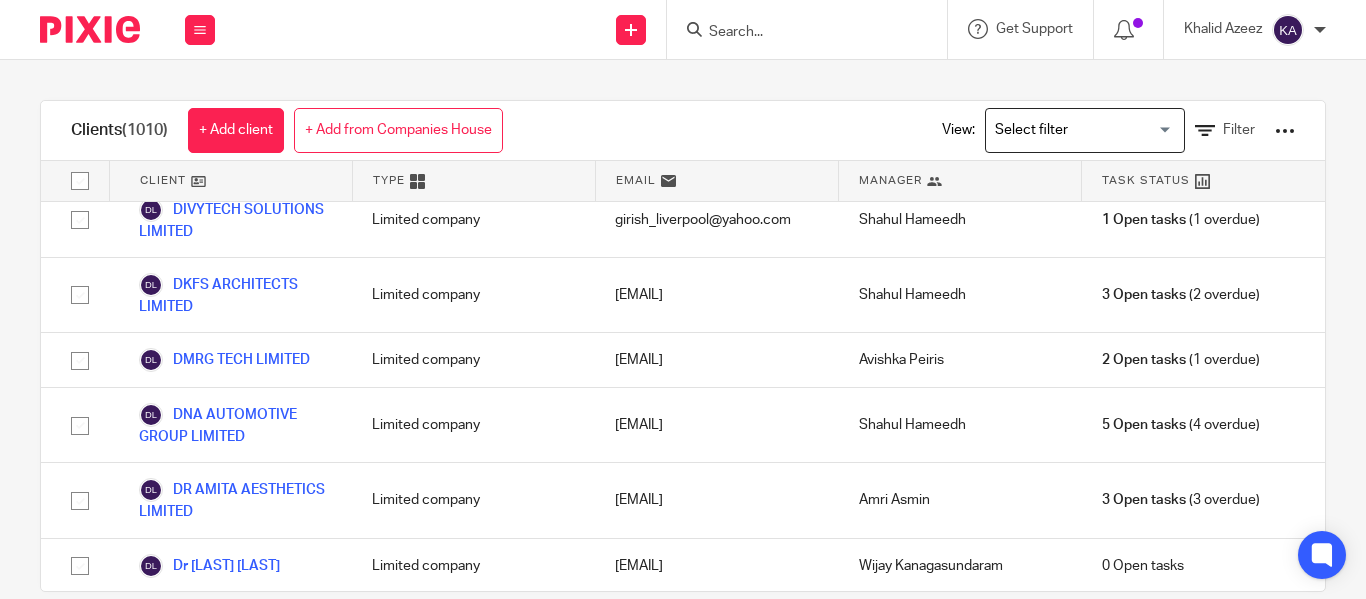 scroll, scrollTop: 45851, scrollLeft: 0, axis: vertical 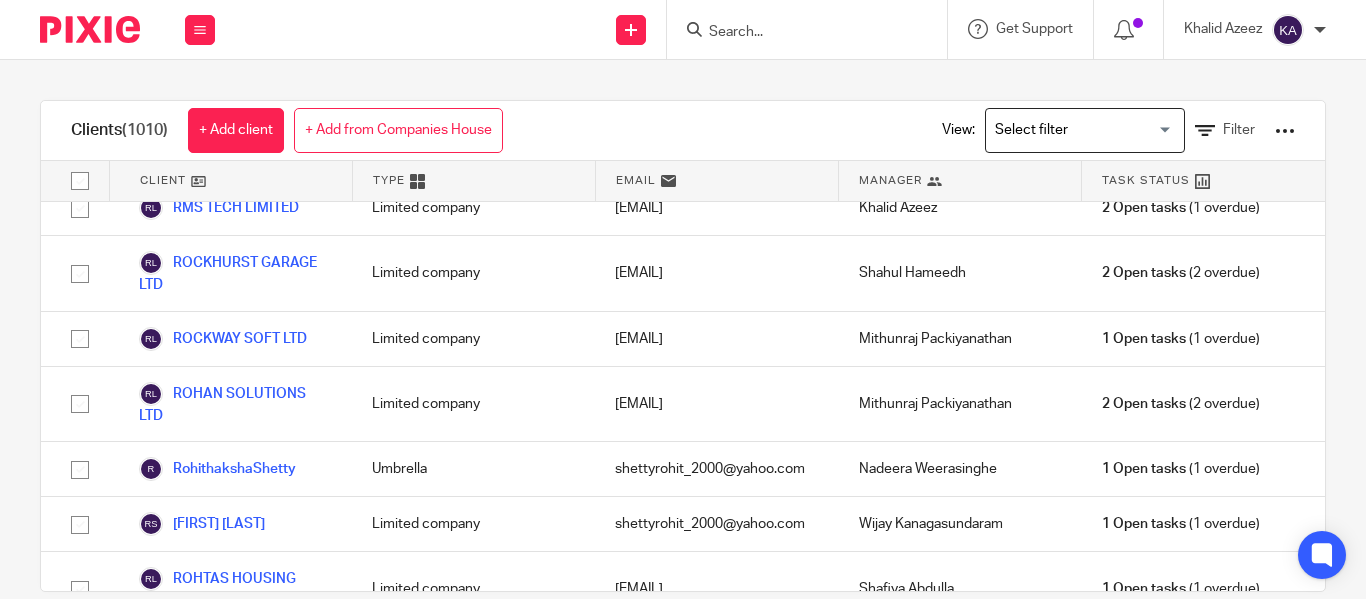 click on "RASHVI TECHNOLOGIES LTD" at bounding box center [235, -1325] 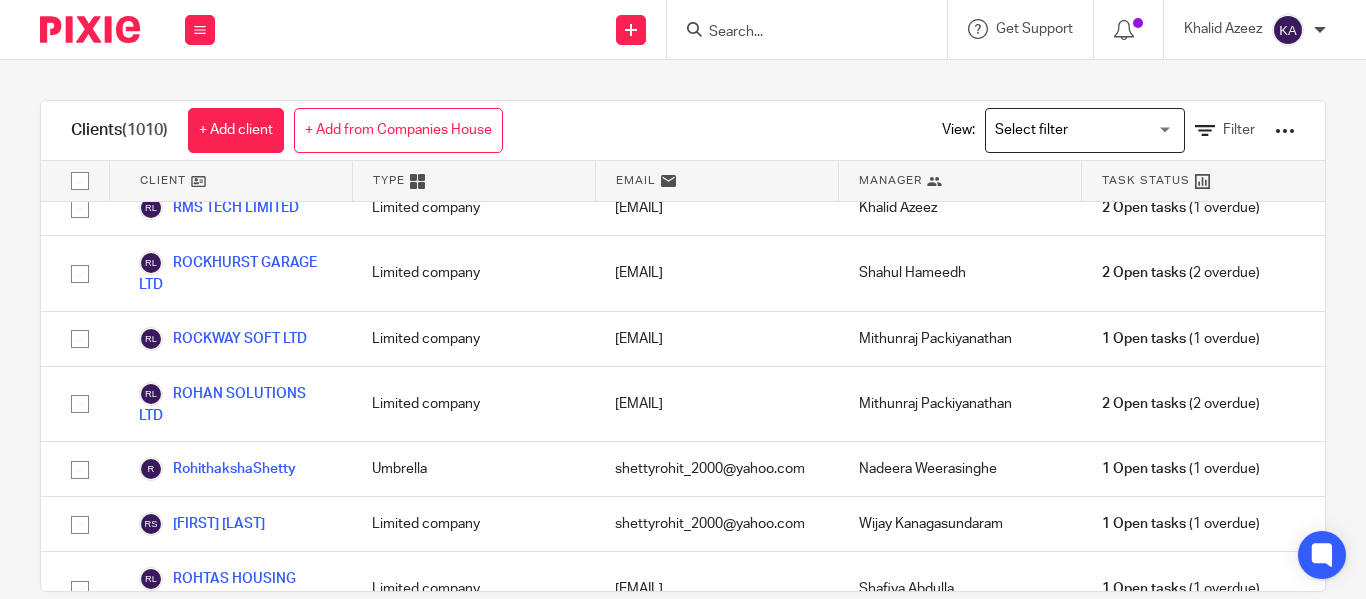 scroll, scrollTop: 63770, scrollLeft: 0, axis: vertical 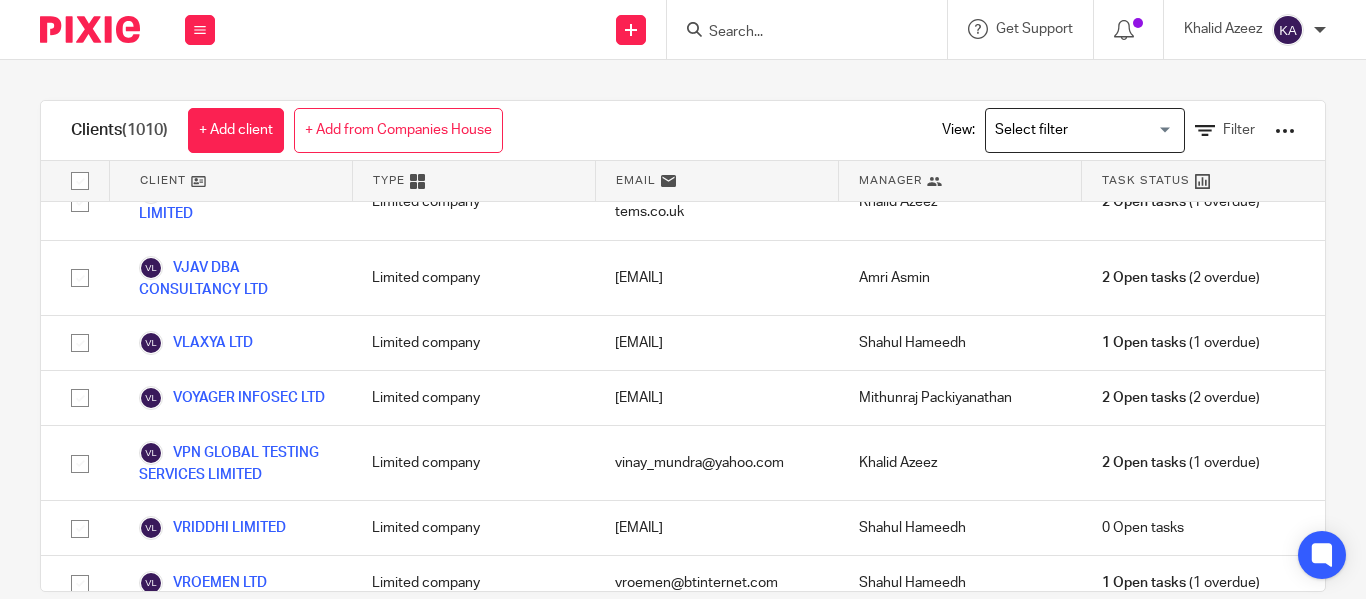 click on "VAARUNI SOLUTIONS LIMITED" at bounding box center [235, -1984] 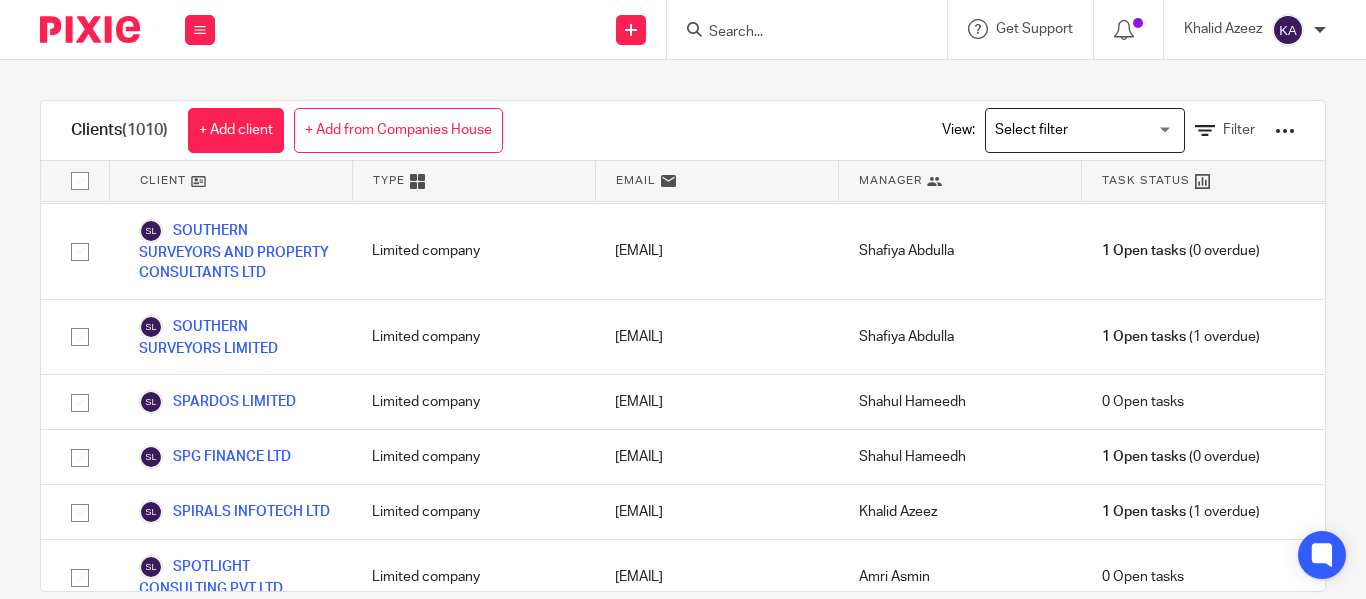 click on "SISLIN IT CONSULTING LIMITED" at bounding box center (235, -1589) 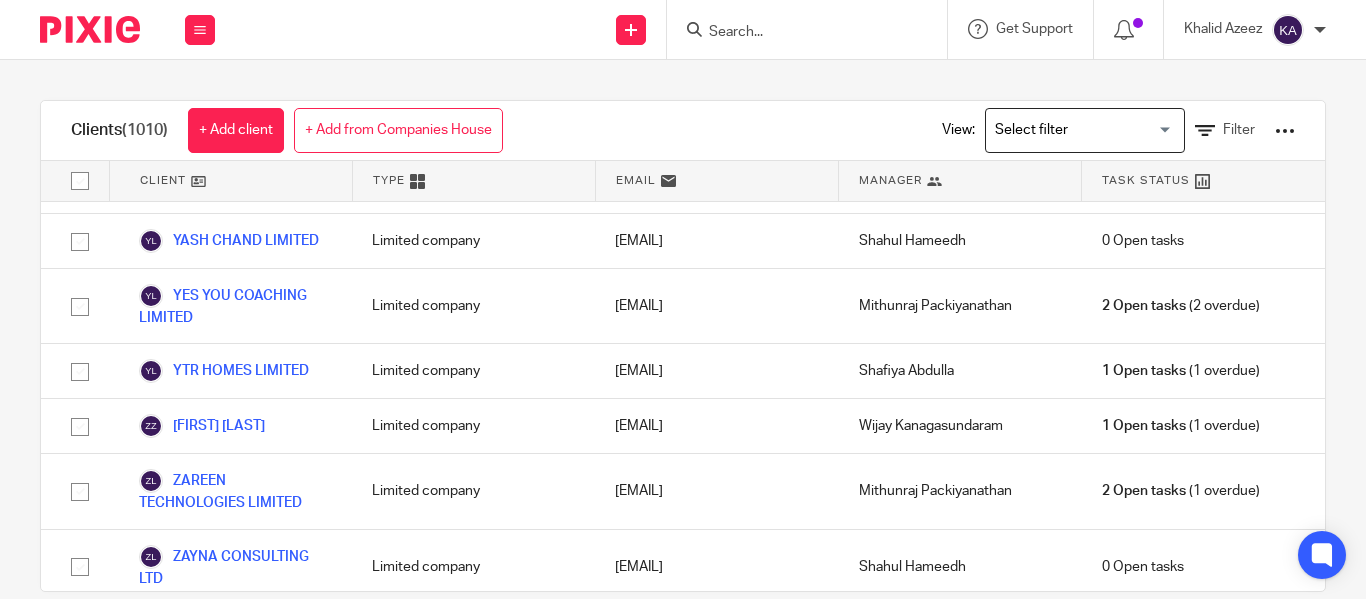 click on "VISHA CONSULTANCY LTD" at bounding box center [235, -2025] 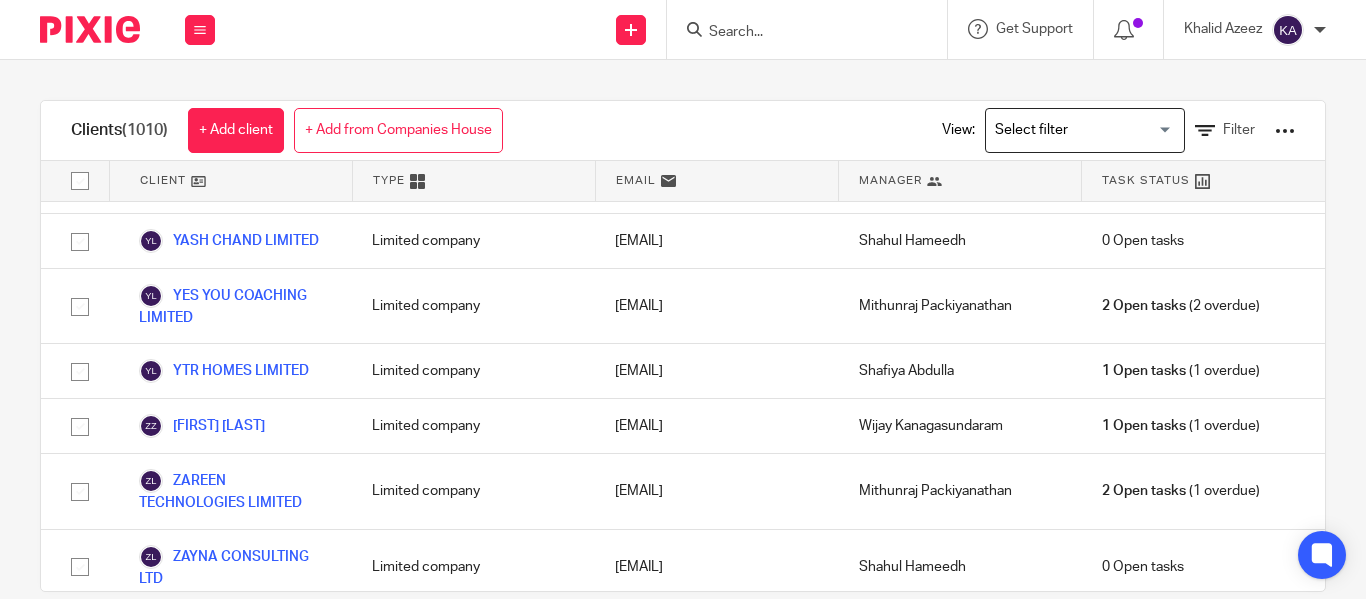 scroll, scrollTop: 7116, scrollLeft: 0, axis: vertical 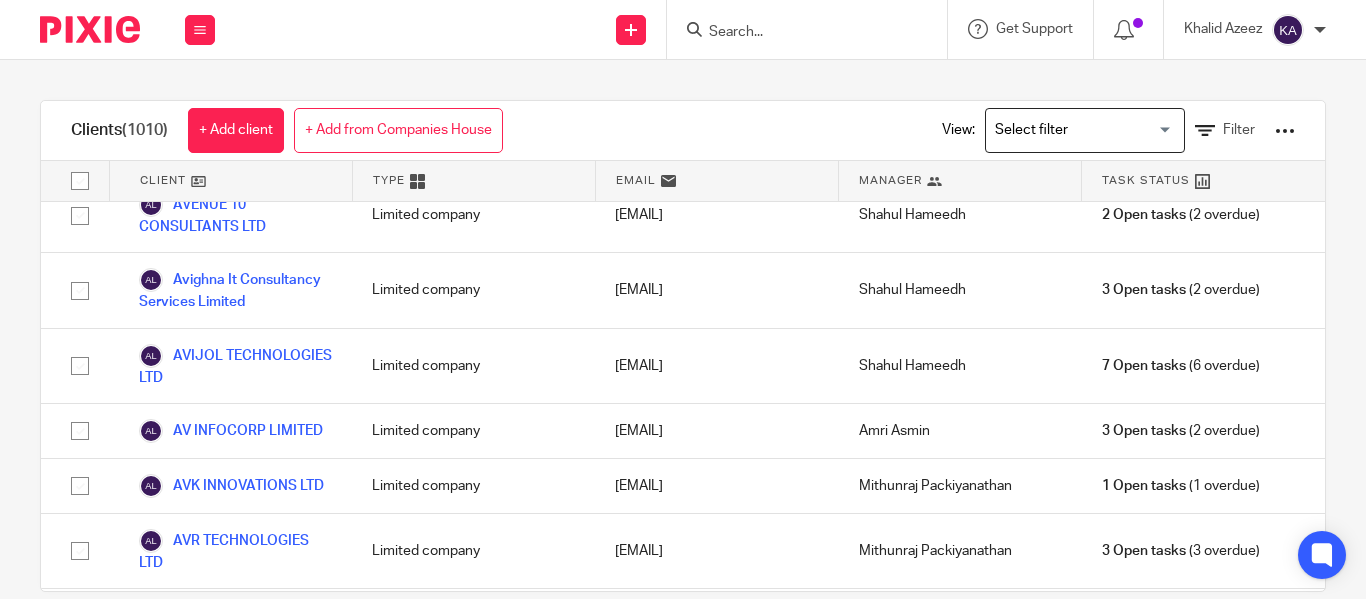 click on "AVDHOOT ENGINEERING LIMITED" at bounding box center (235, 140) 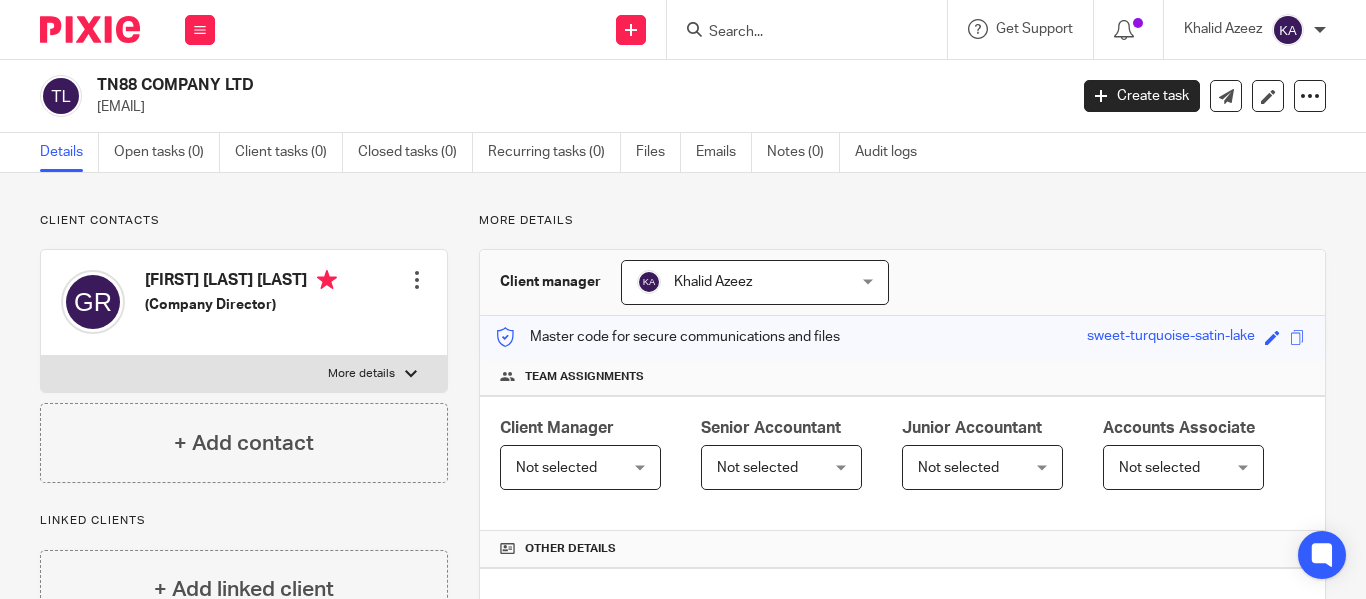 scroll, scrollTop: 0, scrollLeft: 0, axis: both 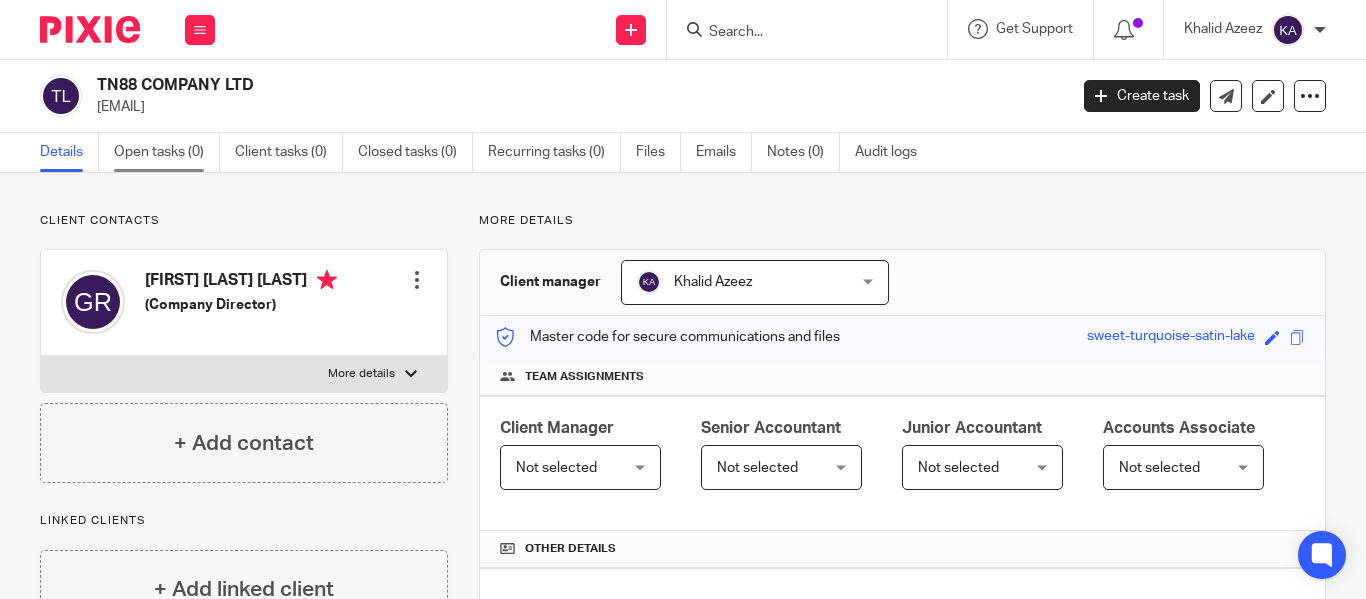 click on "Open tasks (0)" at bounding box center (167, 152) 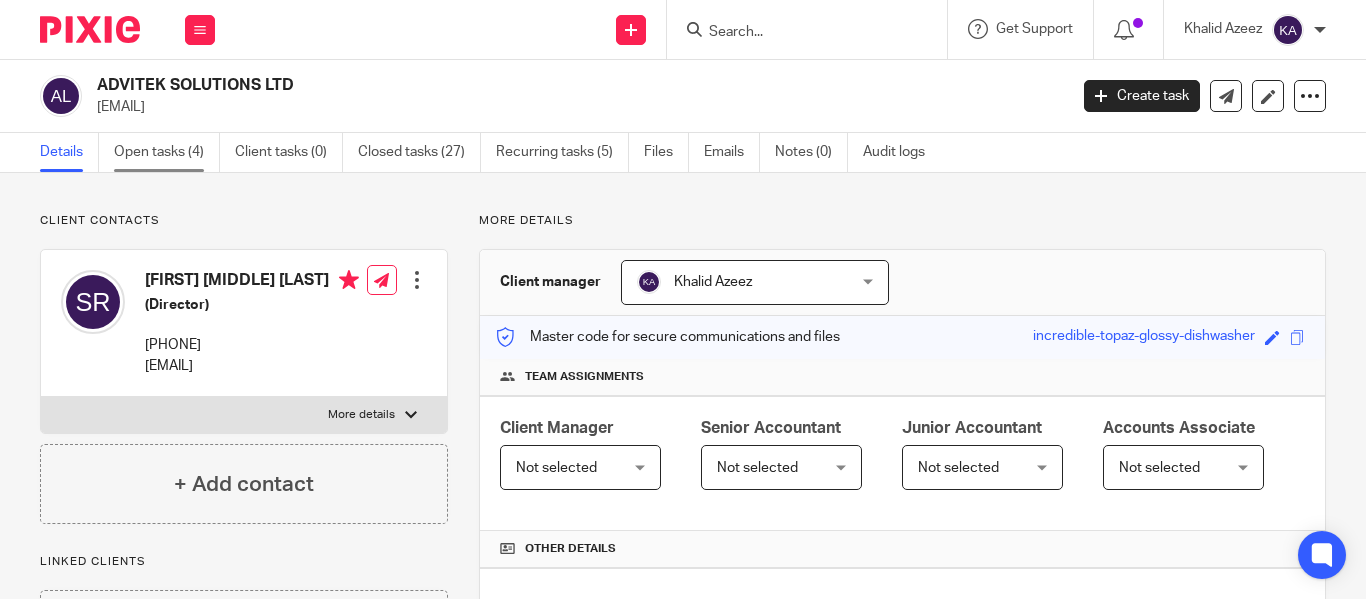 scroll, scrollTop: 0, scrollLeft: 0, axis: both 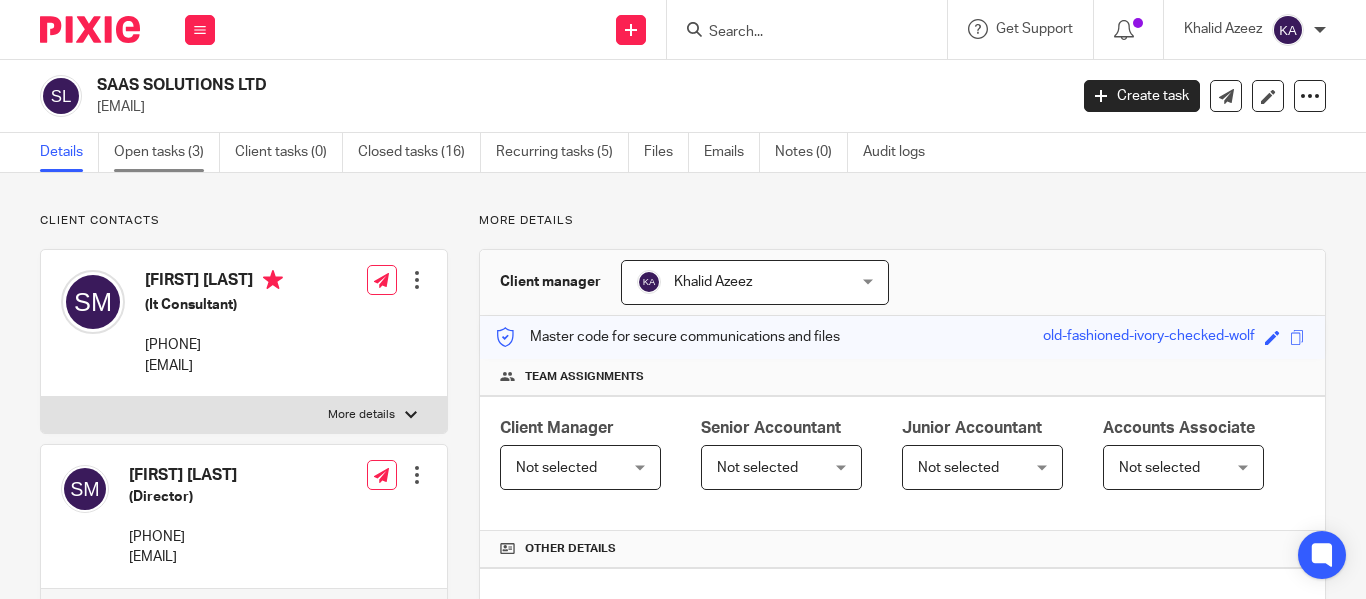 click on "Open tasks (3)" at bounding box center (167, 152) 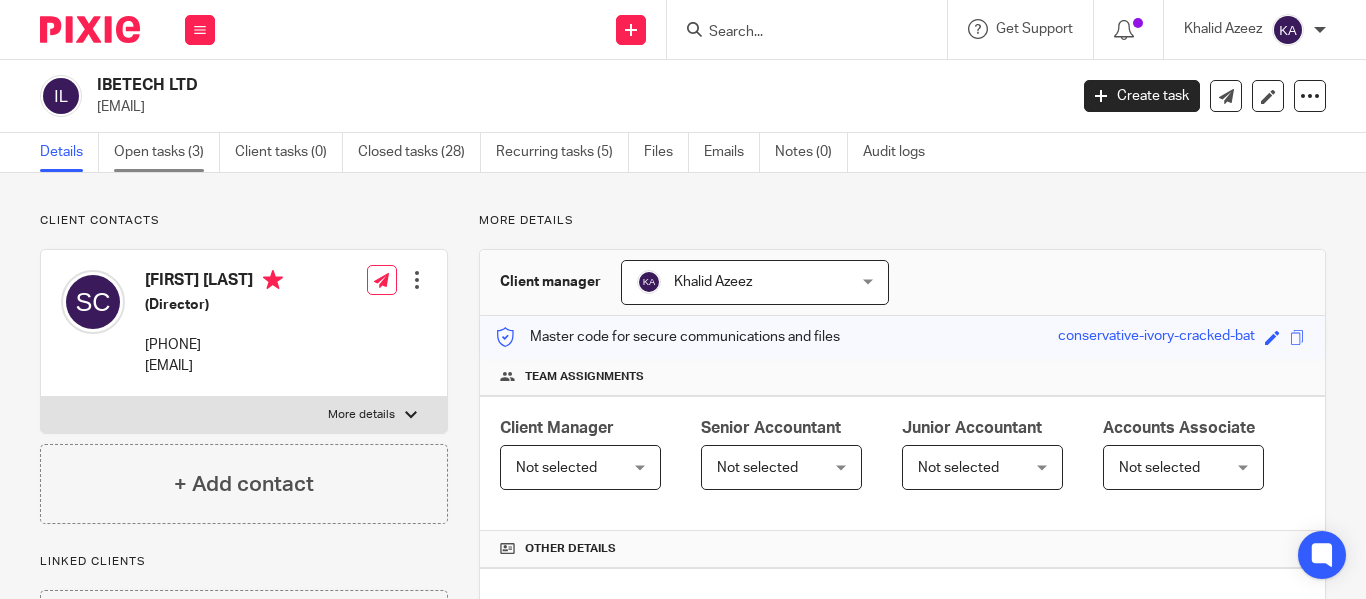 scroll, scrollTop: 0, scrollLeft: 0, axis: both 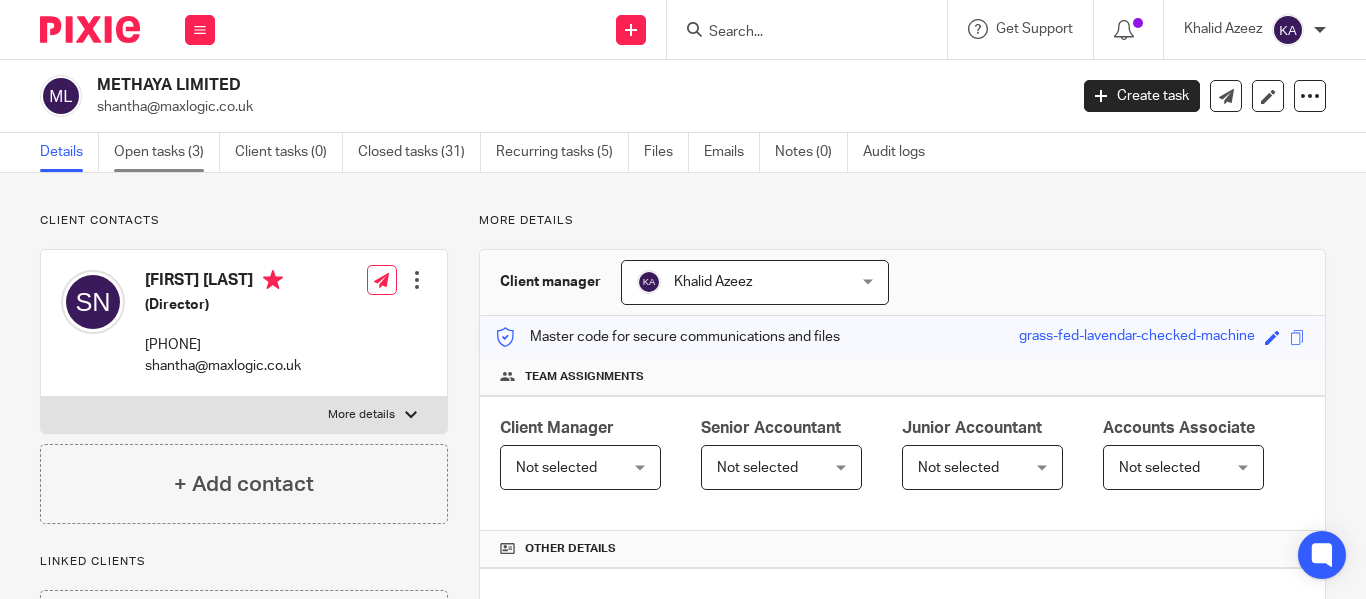 click on "Open tasks (3)" at bounding box center [167, 152] 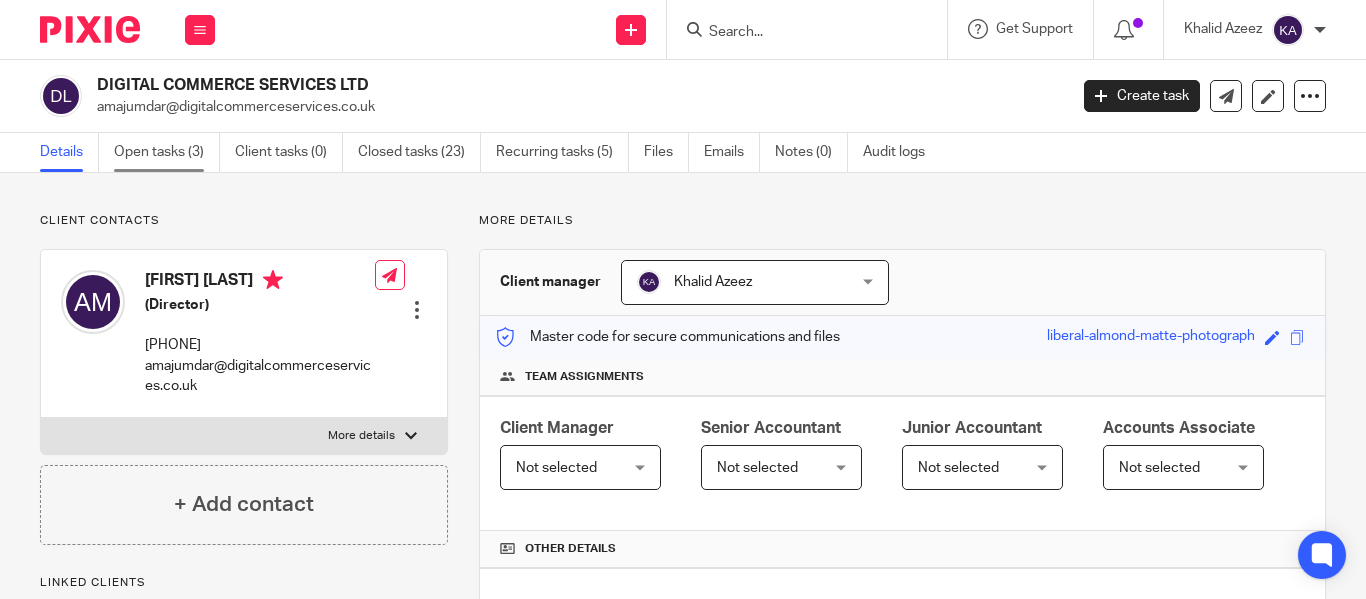 scroll, scrollTop: 0, scrollLeft: 0, axis: both 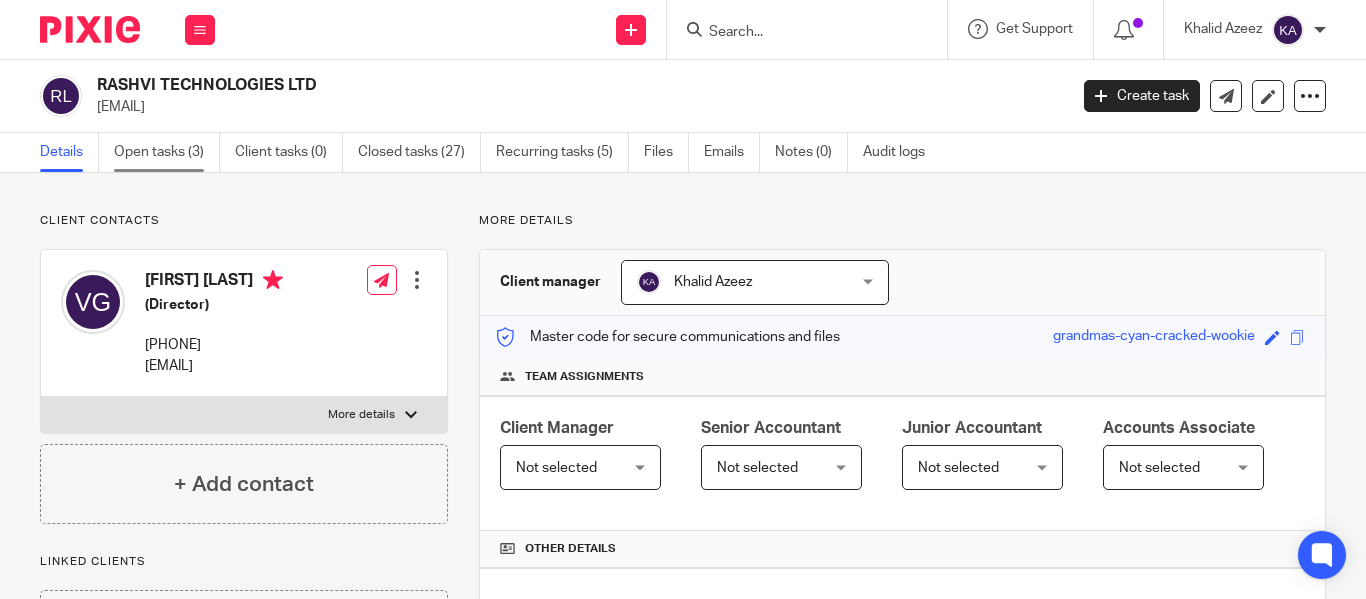 click on "Open tasks (3)" at bounding box center (167, 152) 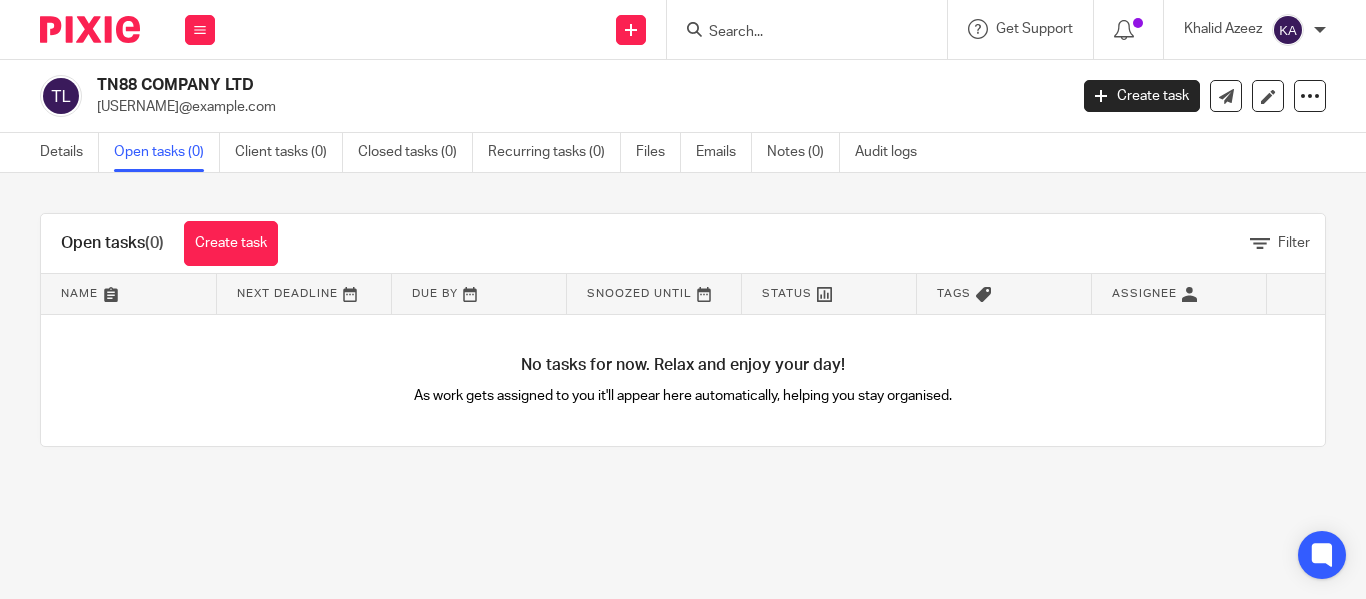 scroll, scrollTop: 0, scrollLeft: 0, axis: both 